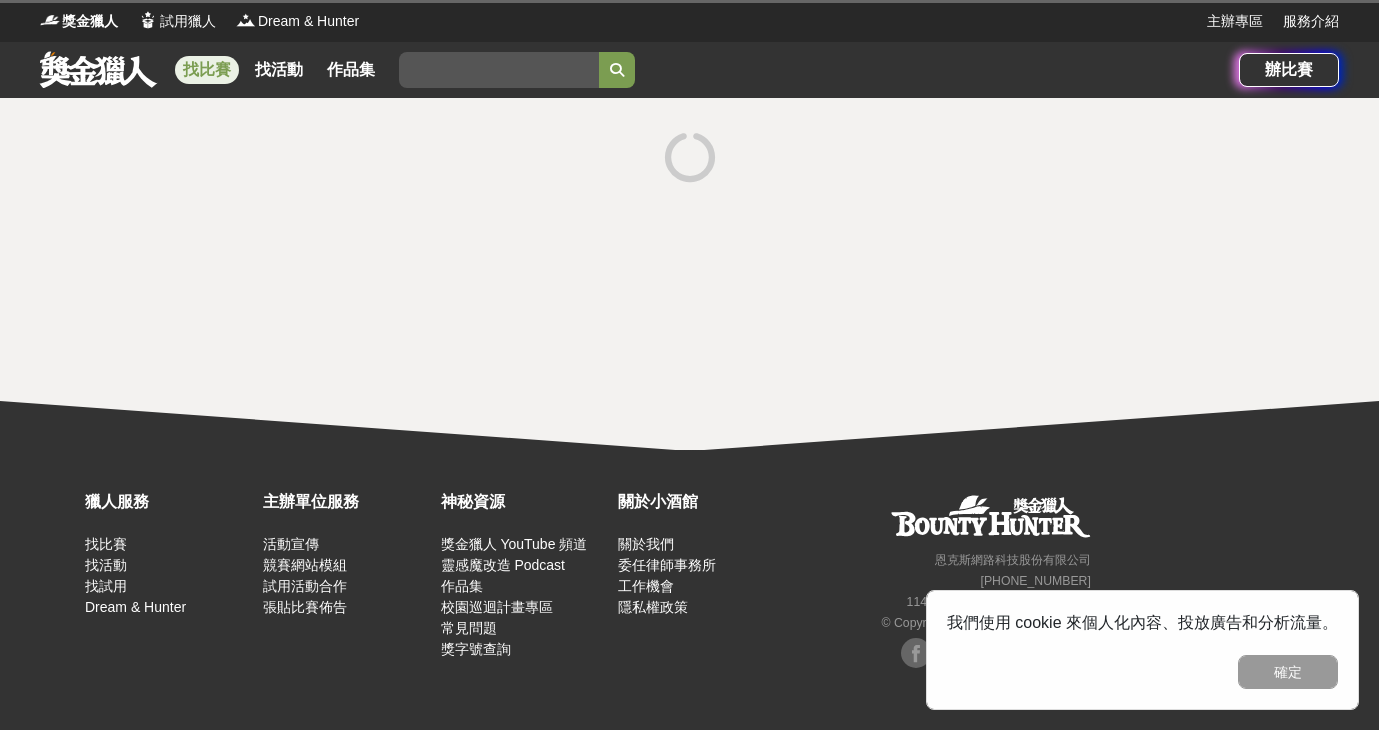 scroll, scrollTop: 0, scrollLeft: 0, axis: both 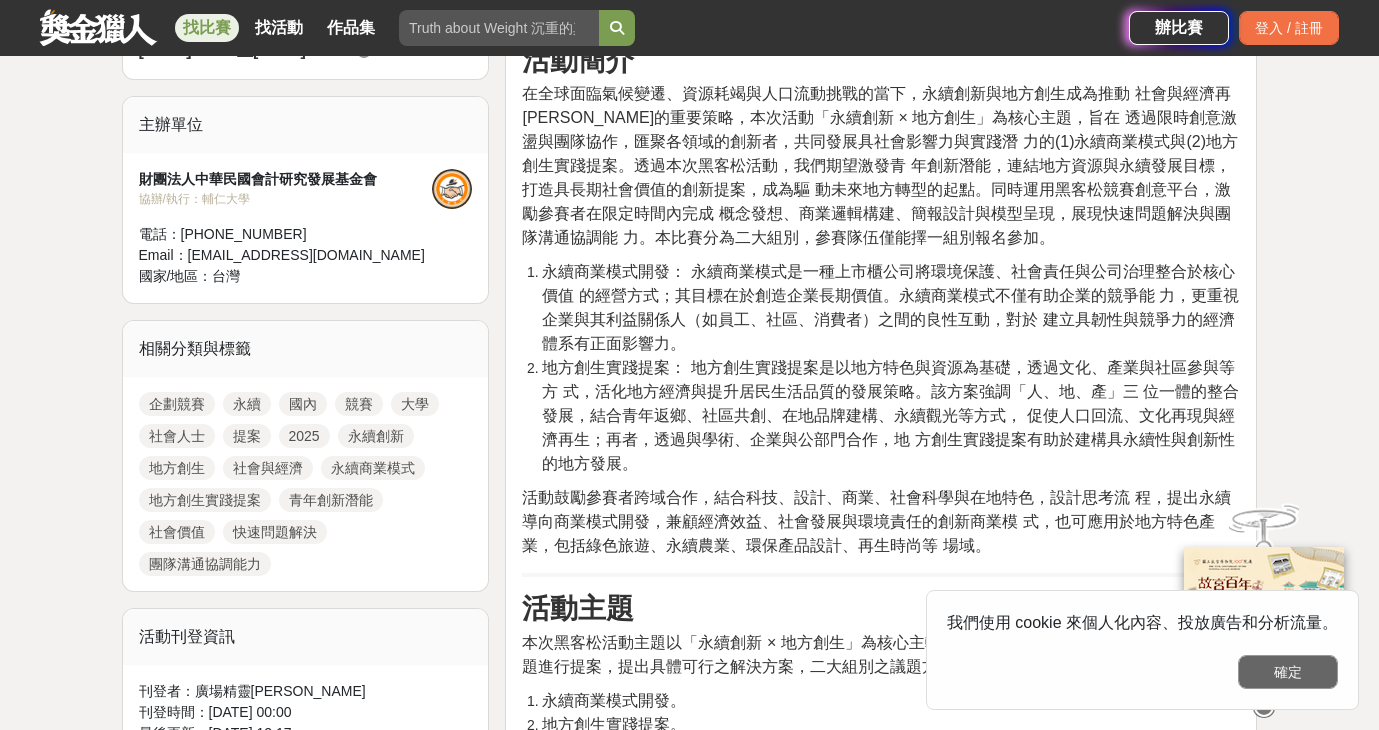 click on "確定" at bounding box center [1288, 672] 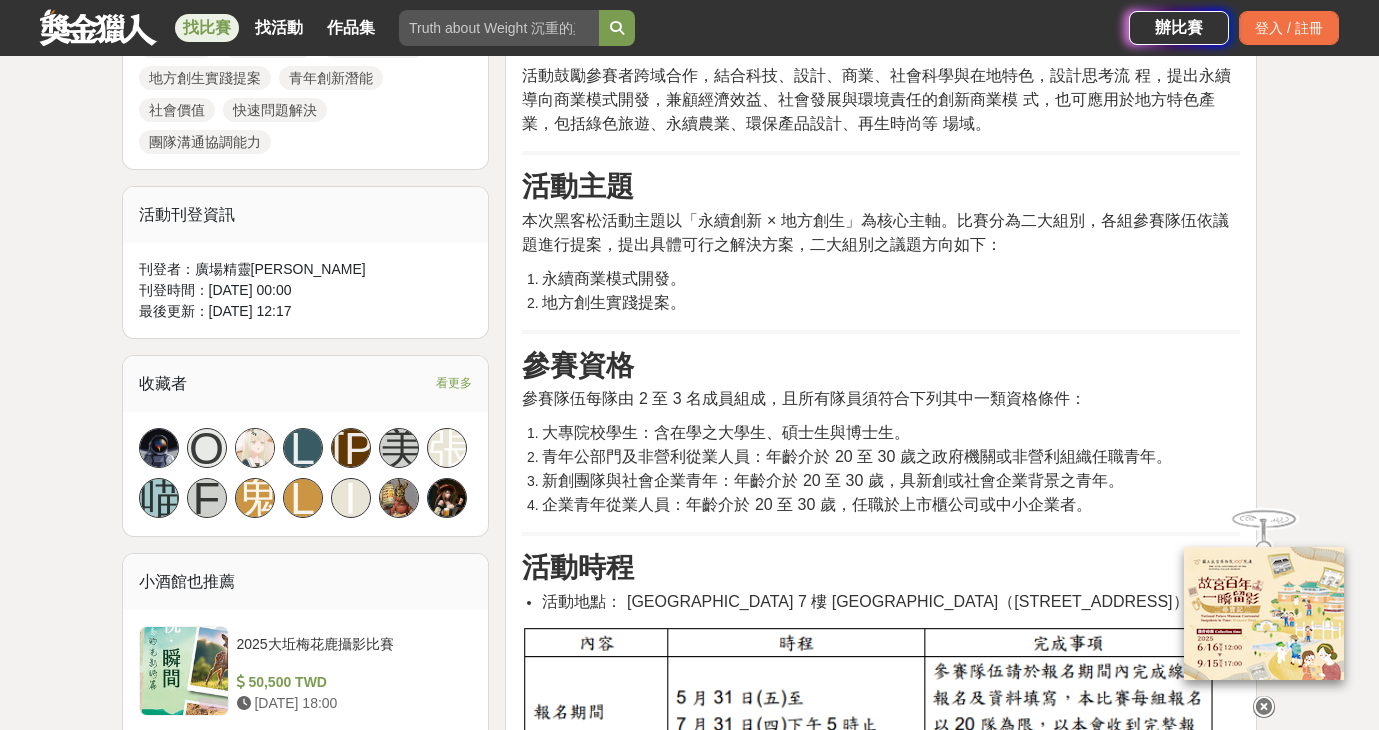 scroll, scrollTop: 1246, scrollLeft: 0, axis: vertical 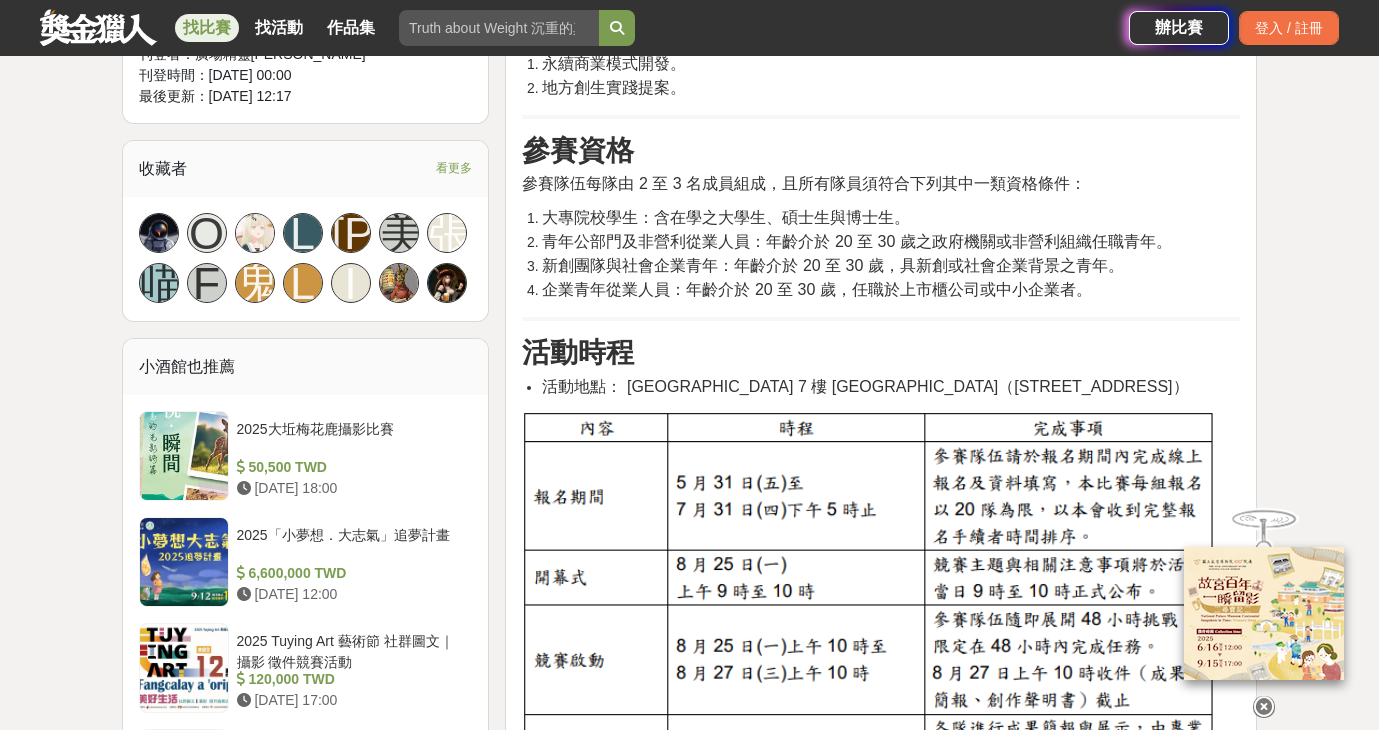 click on "大家都在看 2025「Art on Climate」國際繪畫比賽 [DATE] 00:00 來吧！Show出你的新『泰』度！國泰人壽全國創意行銷提案&圖文競賽 [DATE] 17:00 2025金匠獎-設計/程式/外語影片競賽 [DATE] 23:00 2025 ESG高峰會 黑客松競賽 收藏 前往比賽網站 總獎金 250,000   TWD 最高獎金 40,000   TWD 身分限制 社會人士 大專院校(含研究所) 國籍/地區限制 不限 1,559 14 0 分享至 收藏 前往比賽網站 時間走期 投稿中 徵件期間 [DATE] 00:00  至  [DATE] 17:00 主辦單位 財團法人中華民國會計研究發展基金會 協辦/執行： 輔仁大學 電話： [PHONE_NUMBER] Email： [EMAIL_ADDRESS][DOMAIN_NAME] 國家/地區： 台灣 相關分類與標籤 企劃競賽 永續 國內 競賽 大學 社會人士 提案 2025 永續創新 地方創生 社會與經濟 永續商業模式 地方創生實踐提案 青年創新潛能 社會價值 快速問題解決 團隊溝通協調能力 活動刊登資訊 刊登者： 收藏者" at bounding box center (689, 1885) 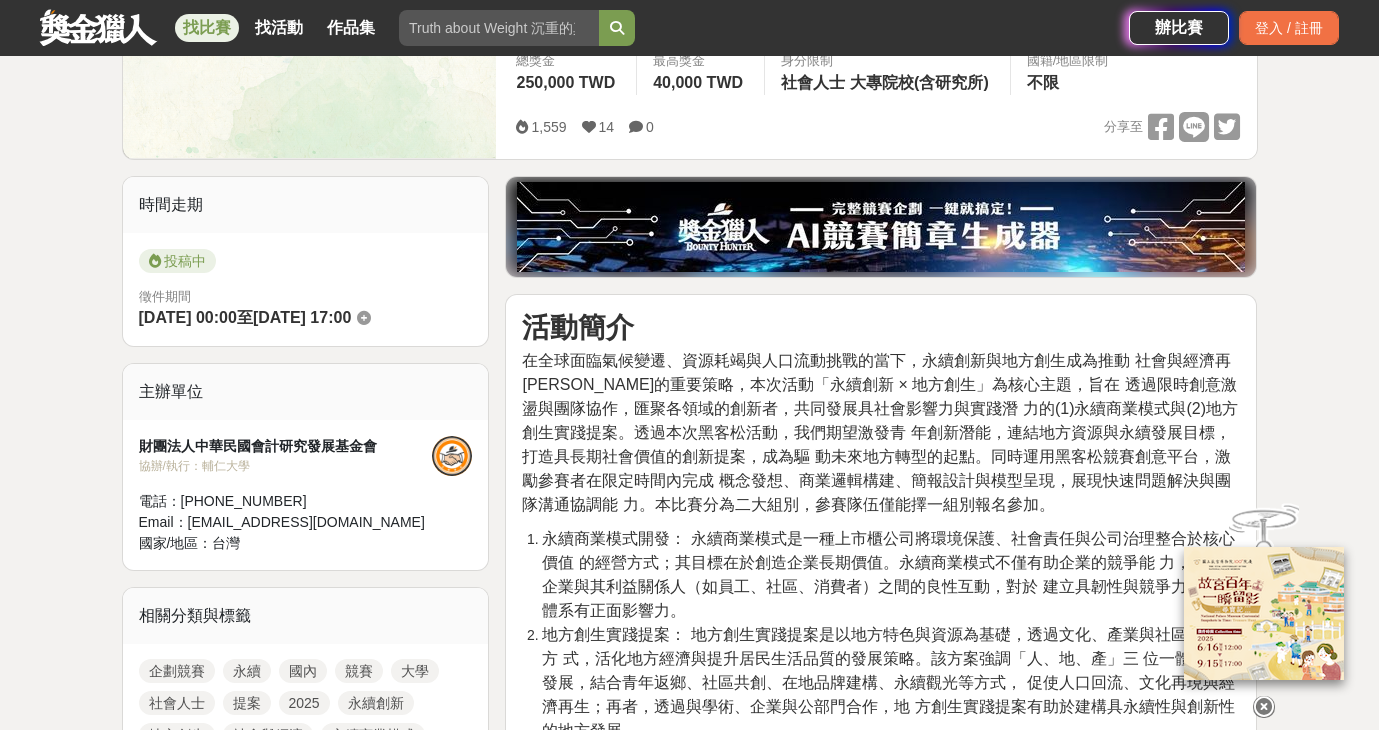 scroll, scrollTop: 445, scrollLeft: 0, axis: vertical 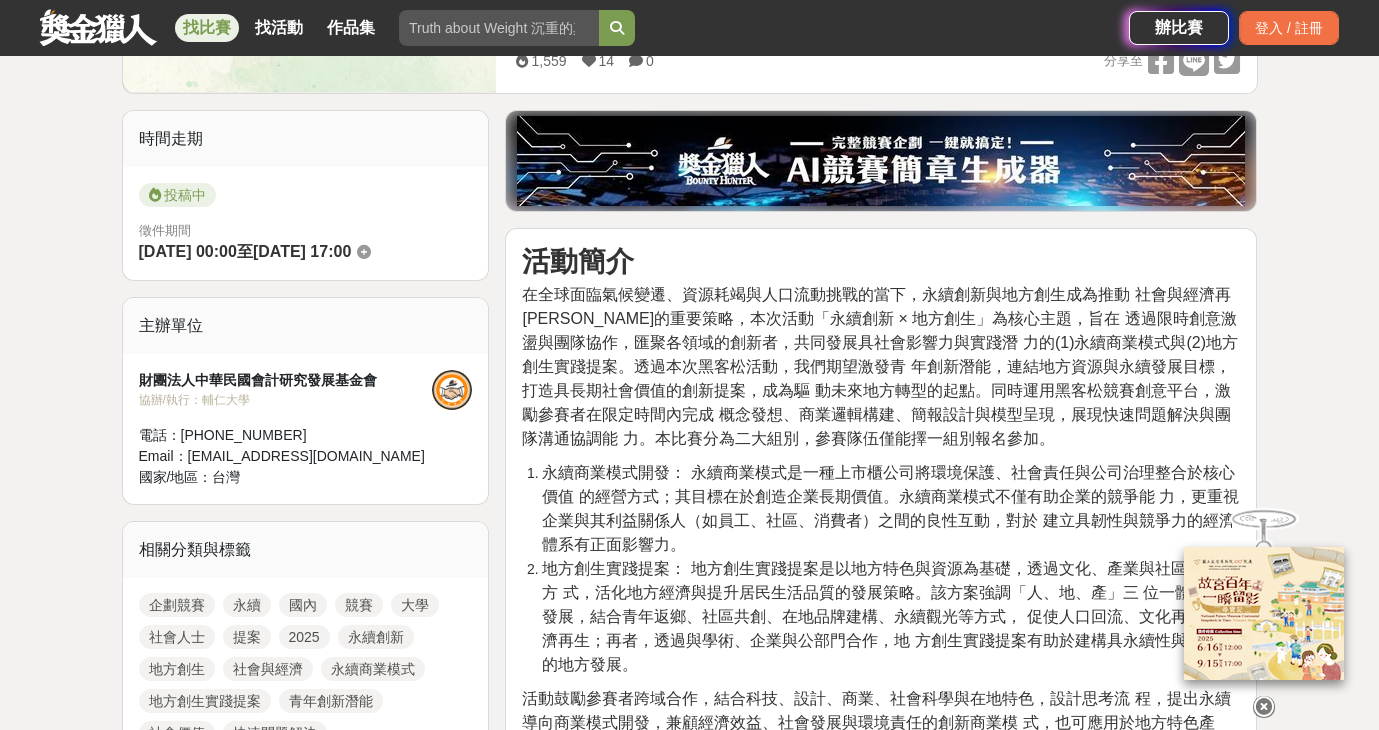 click on "在全球面臨氣候變遷、資源耗竭與人口流動挑戰的當下，永續創新與地方創生成為推動 社會與經濟再[PERSON_NAME]的重要策略，本次活動「永續創新 × 地方創生」為核心主題，旨在 透過限時創意激盪與團隊協作，匯聚各領域的創新者，共同發展具社會影響力與實踐潛 力的(1)永續商業模式與(2)地方創生實踐提案。透過本次黑客松活動，我們期望激發青 年創新潛能，連結地方資源與永續發展目標，打造具長期社會價值的創新提案，成為驅 動未來地方轉型的起點。同時運用黑客松競賽創意平台，激勵參賽者在限定時間內完成 概念發想、商業邏輯構建、簡報設計與模型呈現，展現快速問題解決與團隊溝通協調能 力。本比賽分為二大組別，參賽隊伍僅能擇一組別報名參加。" at bounding box center [880, 366] 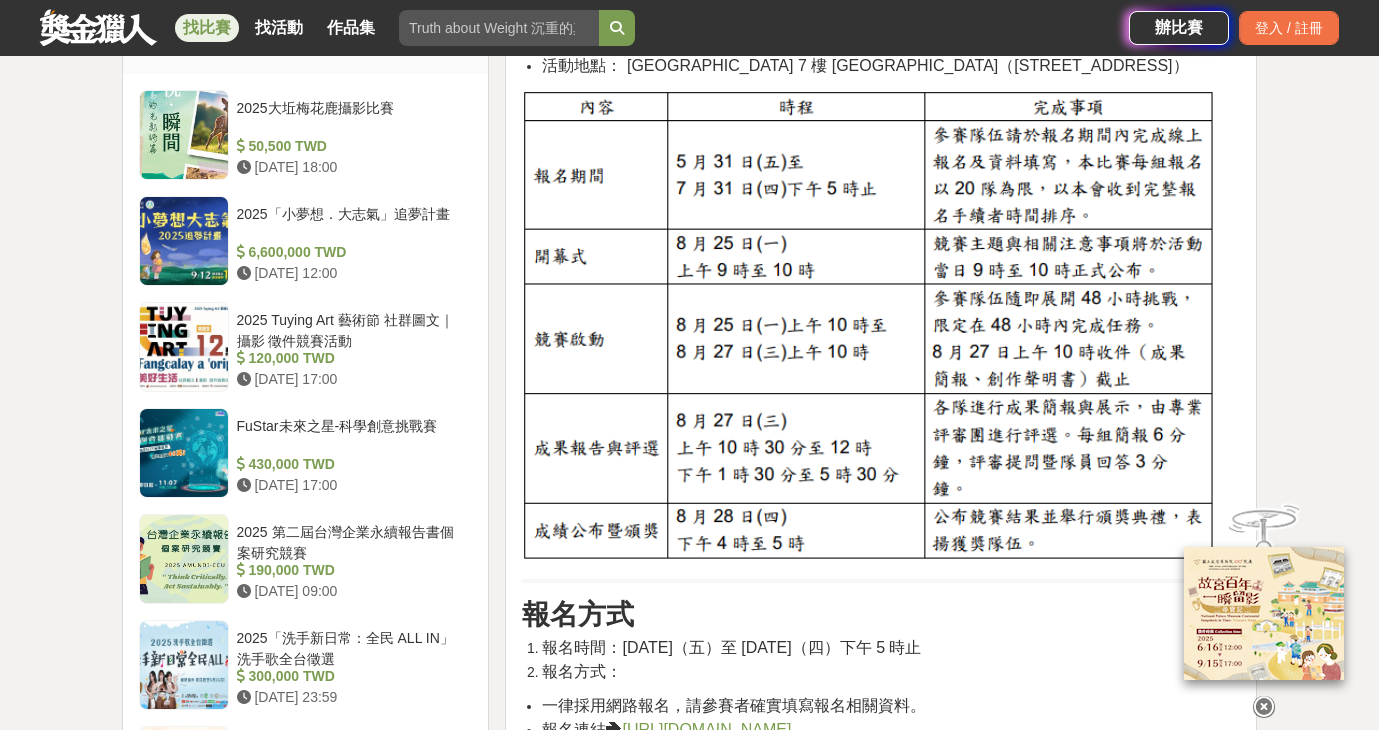 scroll, scrollTop: 1472, scrollLeft: 0, axis: vertical 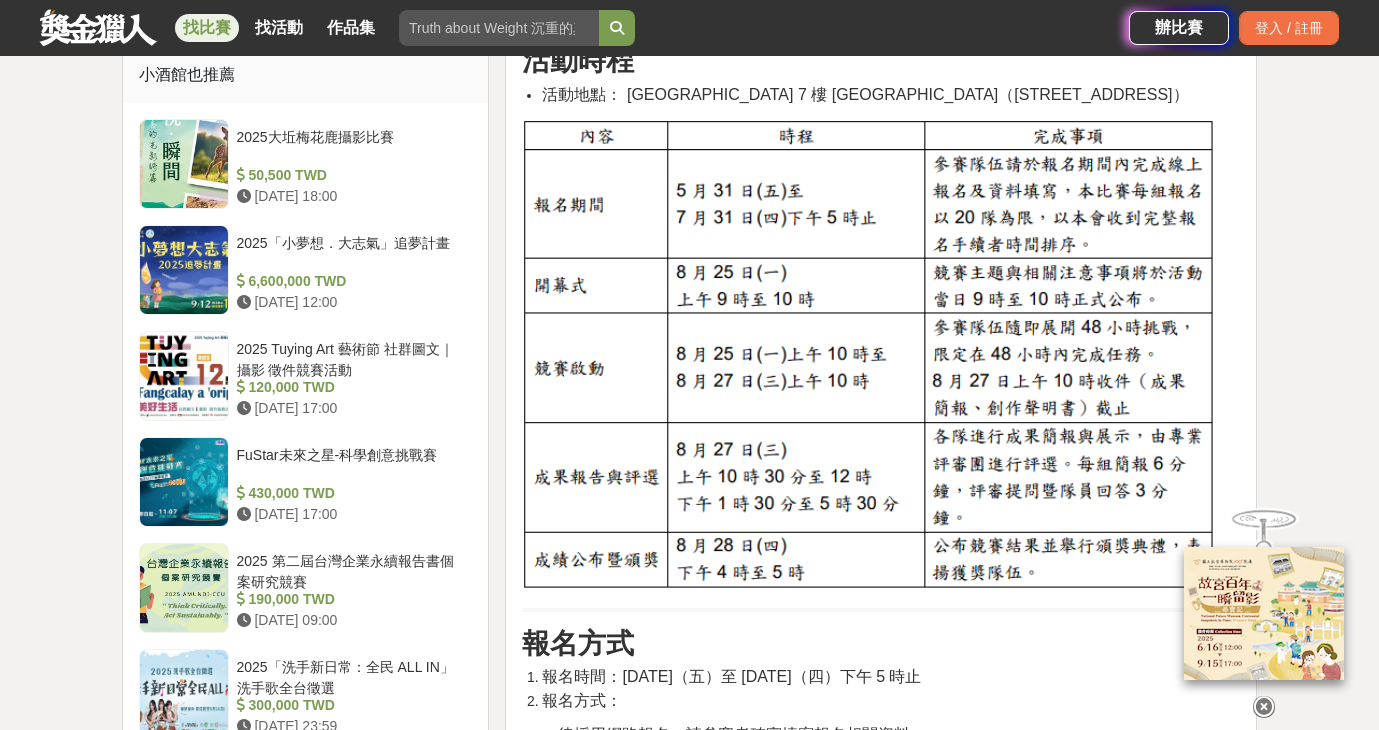 click at bounding box center [1264, 707] 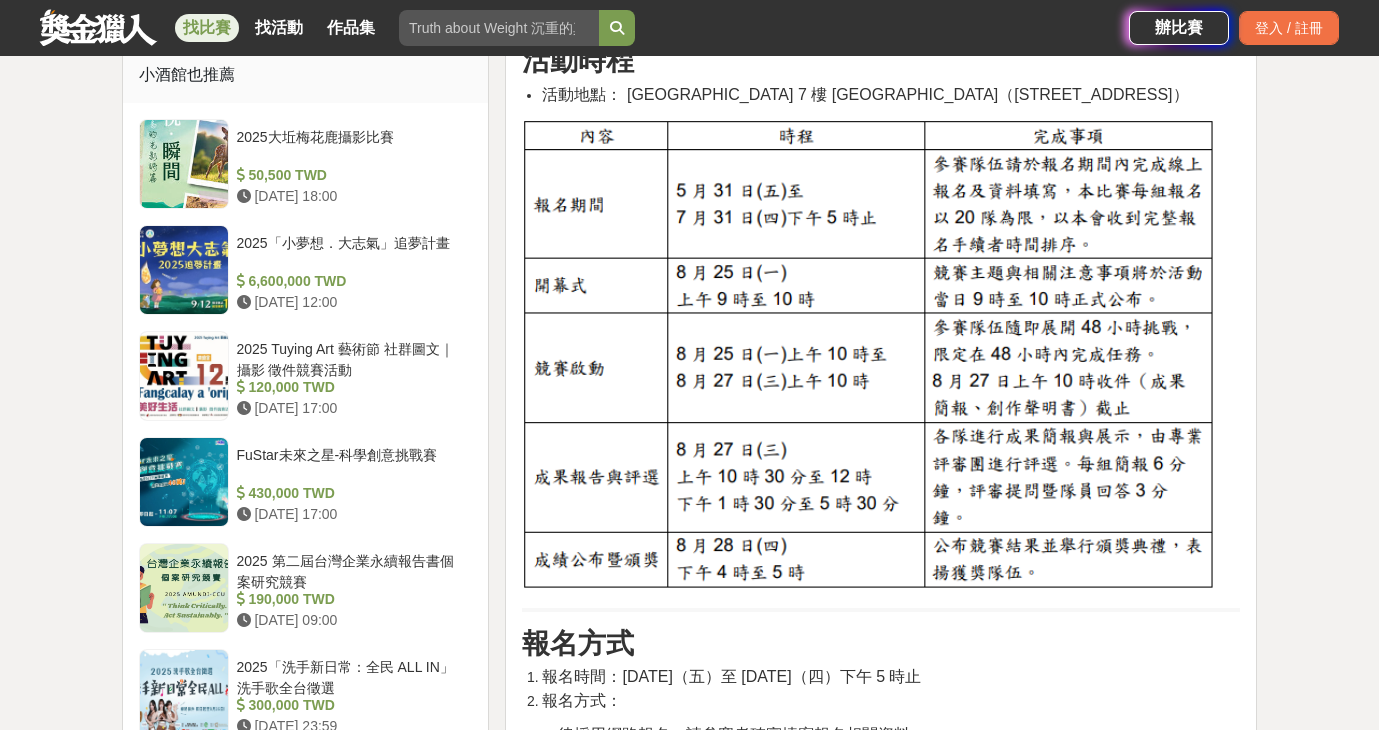click at bounding box center [870, 356] 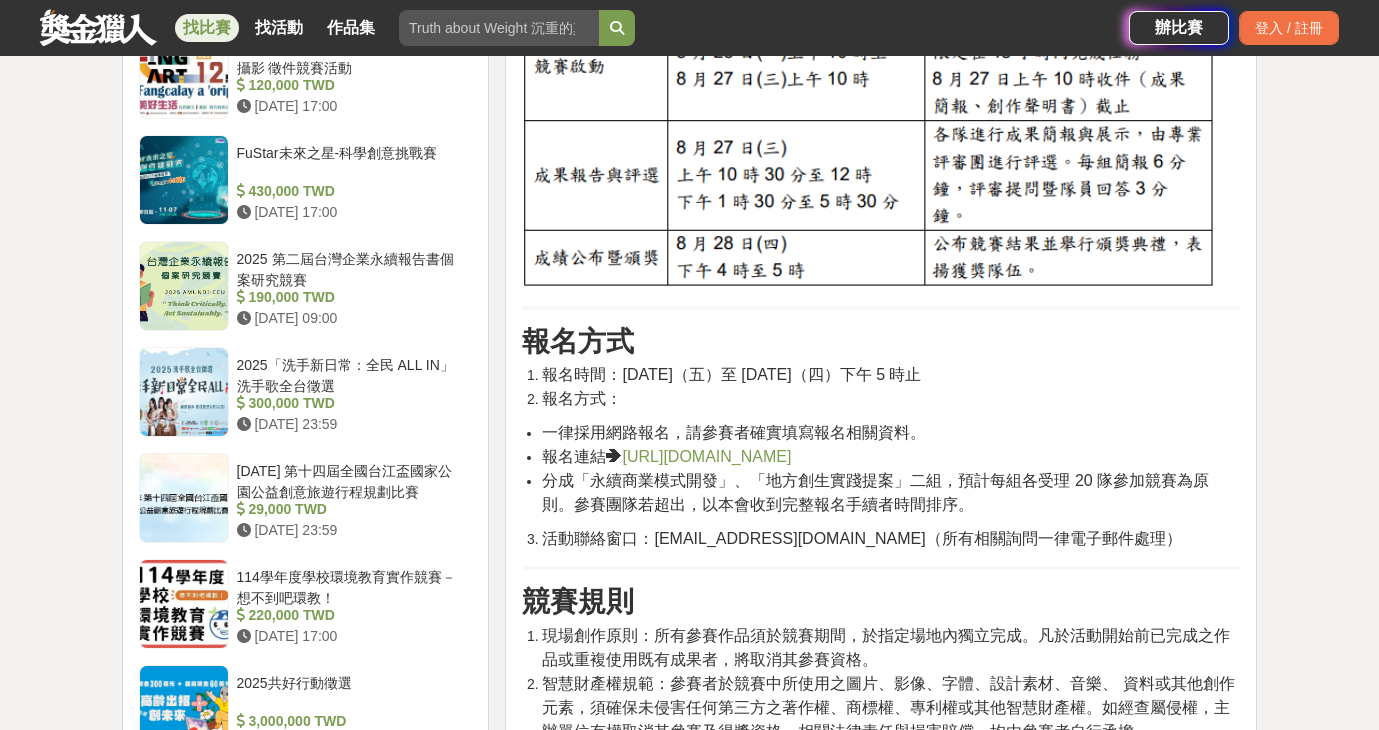 scroll, scrollTop: 1905, scrollLeft: 0, axis: vertical 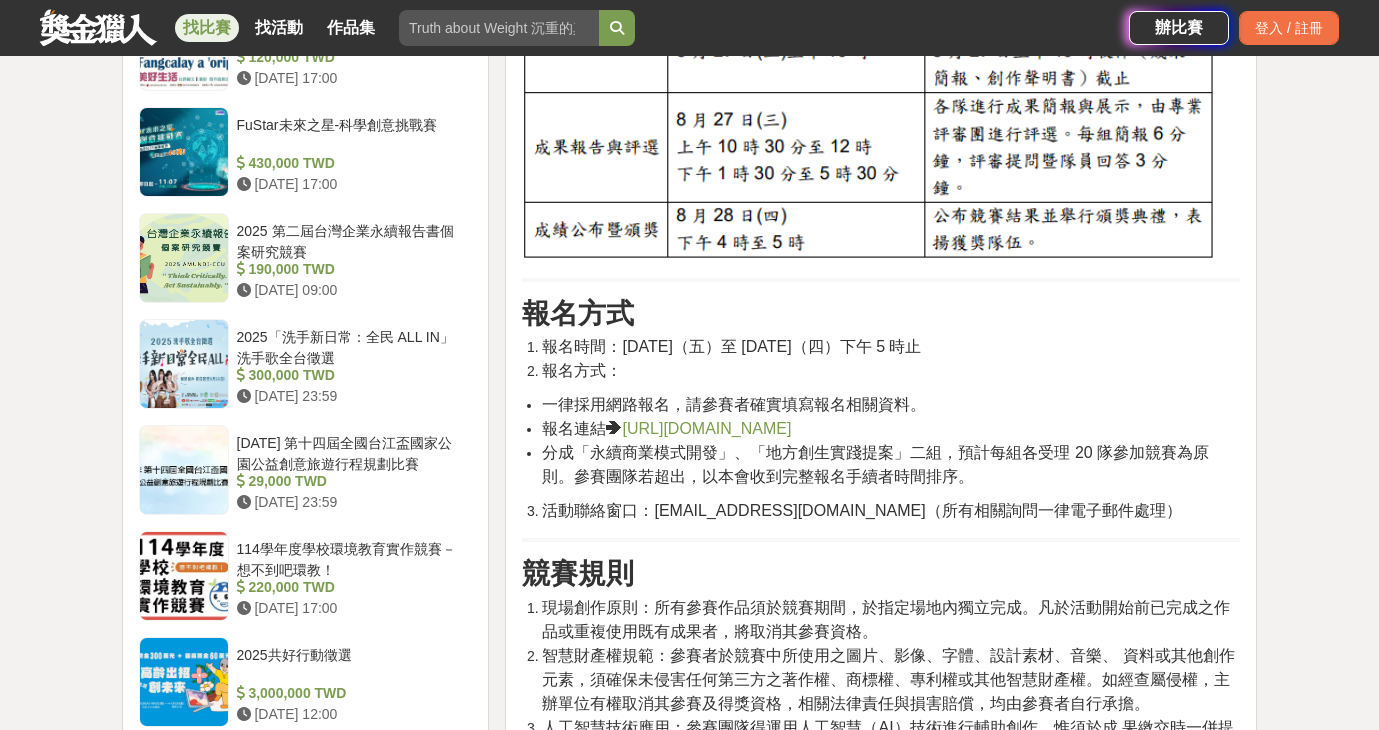 click on "一律採用網路報名，請參賽者確實填寫報名相關資料。" at bounding box center (891, 405) 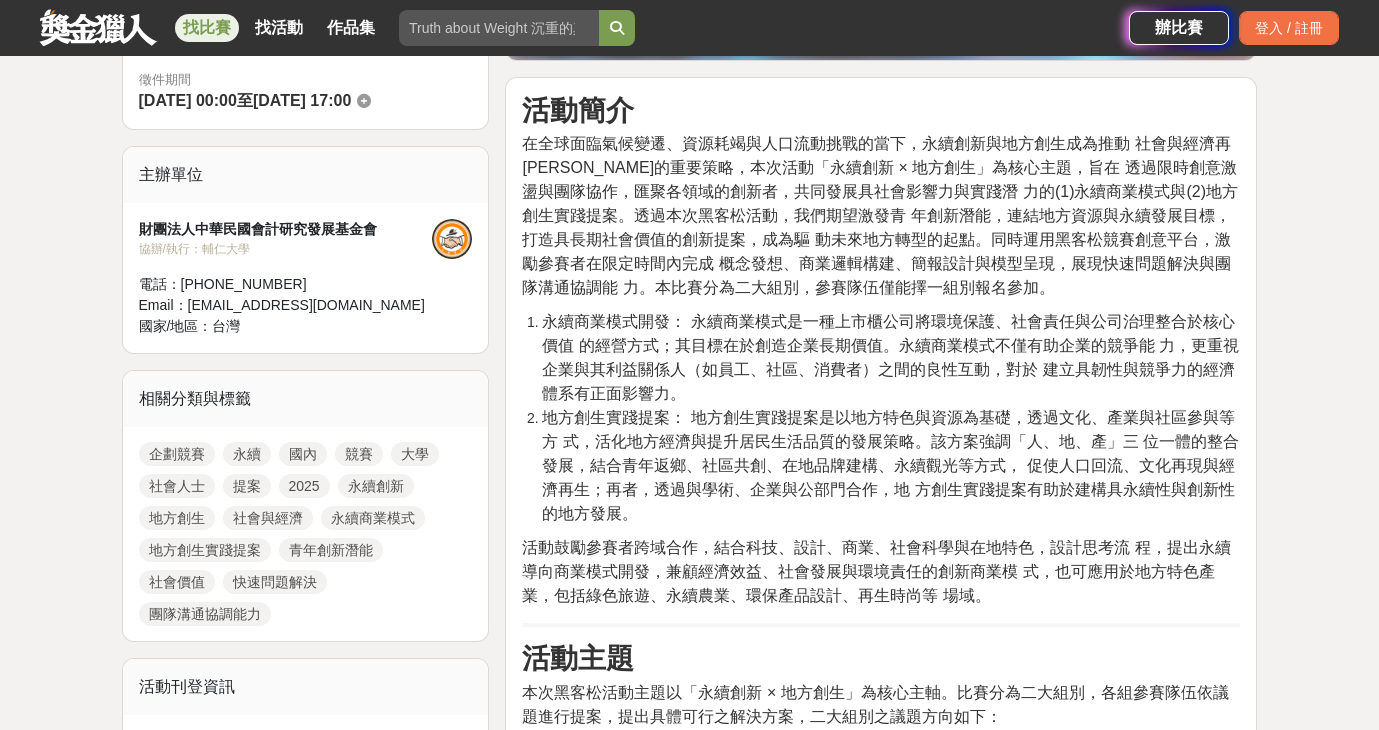 scroll, scrollTop: 577, scrollLeft: 0, axis: vertical 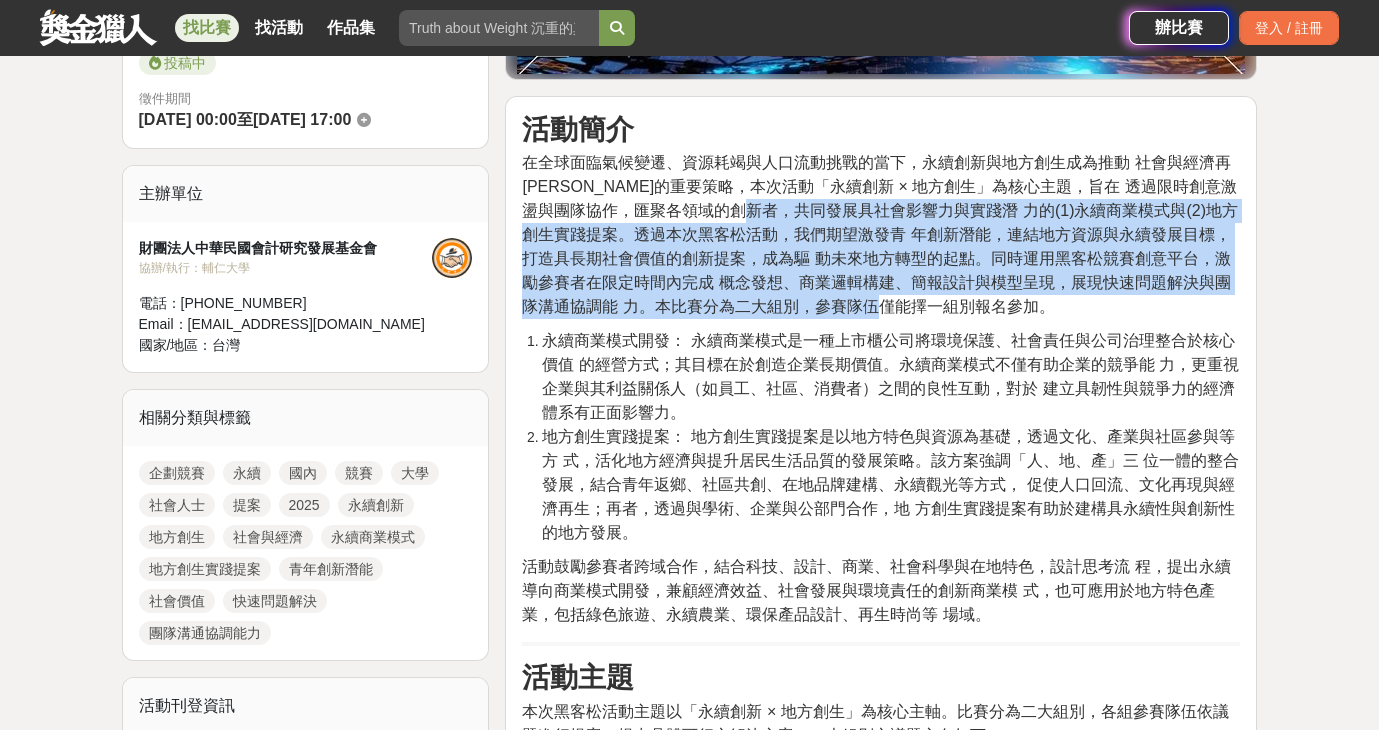 drag, startPoint x: 848, startPoint y: 211, endPoint x: 1102, endPoint y: 305, distance: 270.83575 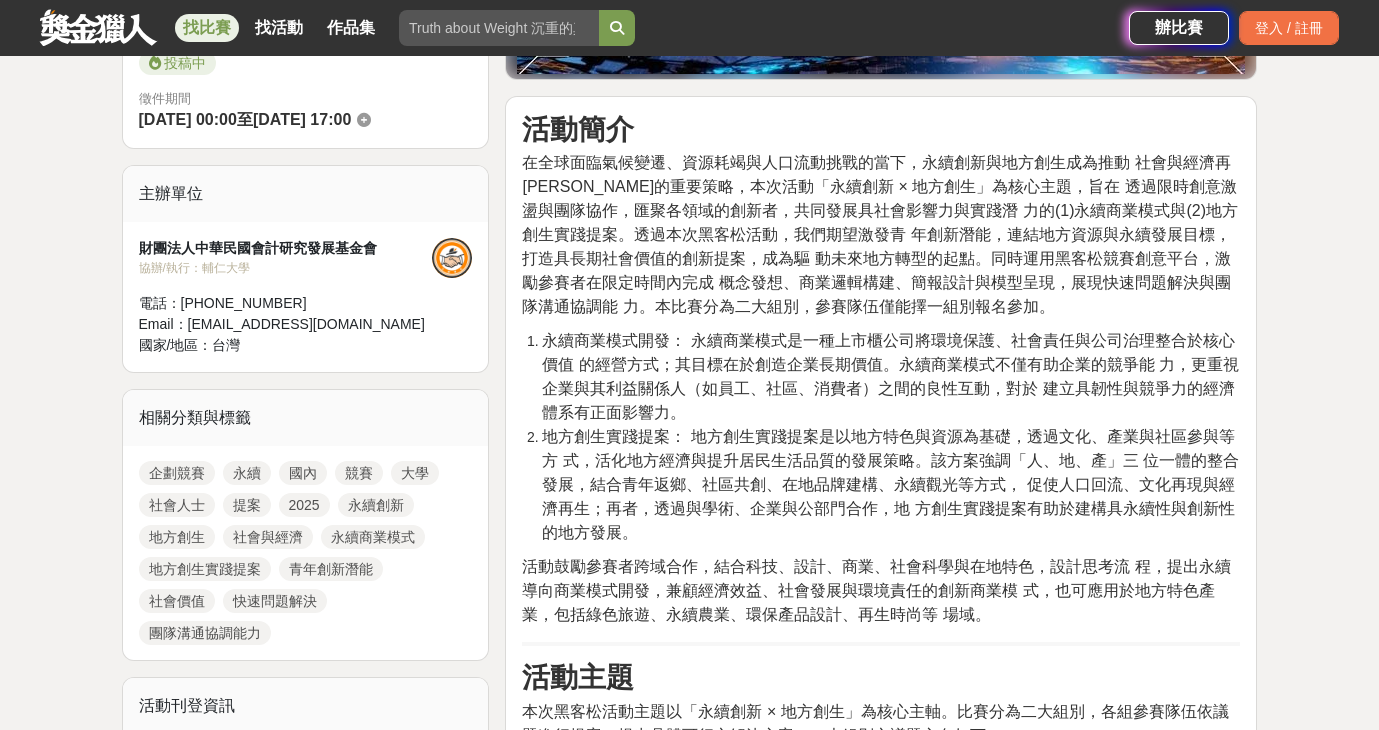 click on "活動簡介 在全球面臨氣候變遷、資源耗竭與人口流動挑戰的當下，永續創新與地方創生成為推動 社會與經濟再[PERSON_NAME]的重要策略，本次活動「永續創新 × 地方創生」為核心主題，旨在 透過限時創意激盪與團隊協作，匯聚各領域的創新者，共同發展具社會影響力與實踐潛 力的(1)永續商業模式與(2)地方創生實踐提案。透過本次黑客松活動，我們期望激發青 年創新潛能，連結地方資源與永續發展目標，打造具長期社會價值的創新提案，成為驅 動未來地方轉型的起點。同時運用黑客松競賽創意平台，激勵參賽者在限定時間內完成 概念發想、商業邏輯構建、簡報設計與模型呈現，展現快速問題解決與團隊溝通協調能 力。本比賽分為二大組別，參賽隊伍僅能擇一組別報名參加。 活動主題 永續商業模式開發。 地方創生實踐提案。 參賽資格 活動時程 報名方式 報名方式：" at bounding box center (881, 2622) 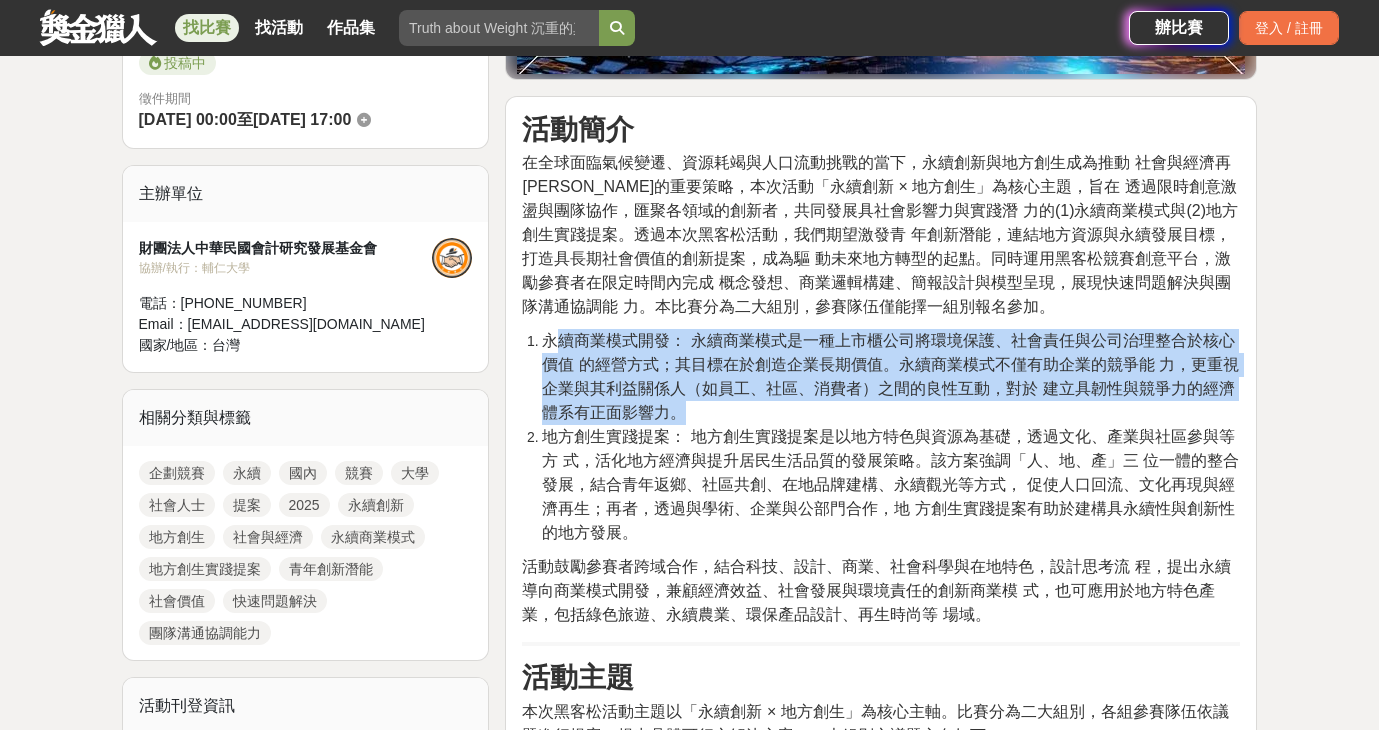 drag, startPoint x: 559, startPoint y: 348, endPoint x: 824, endPoint y: 403, distance: 270.64737 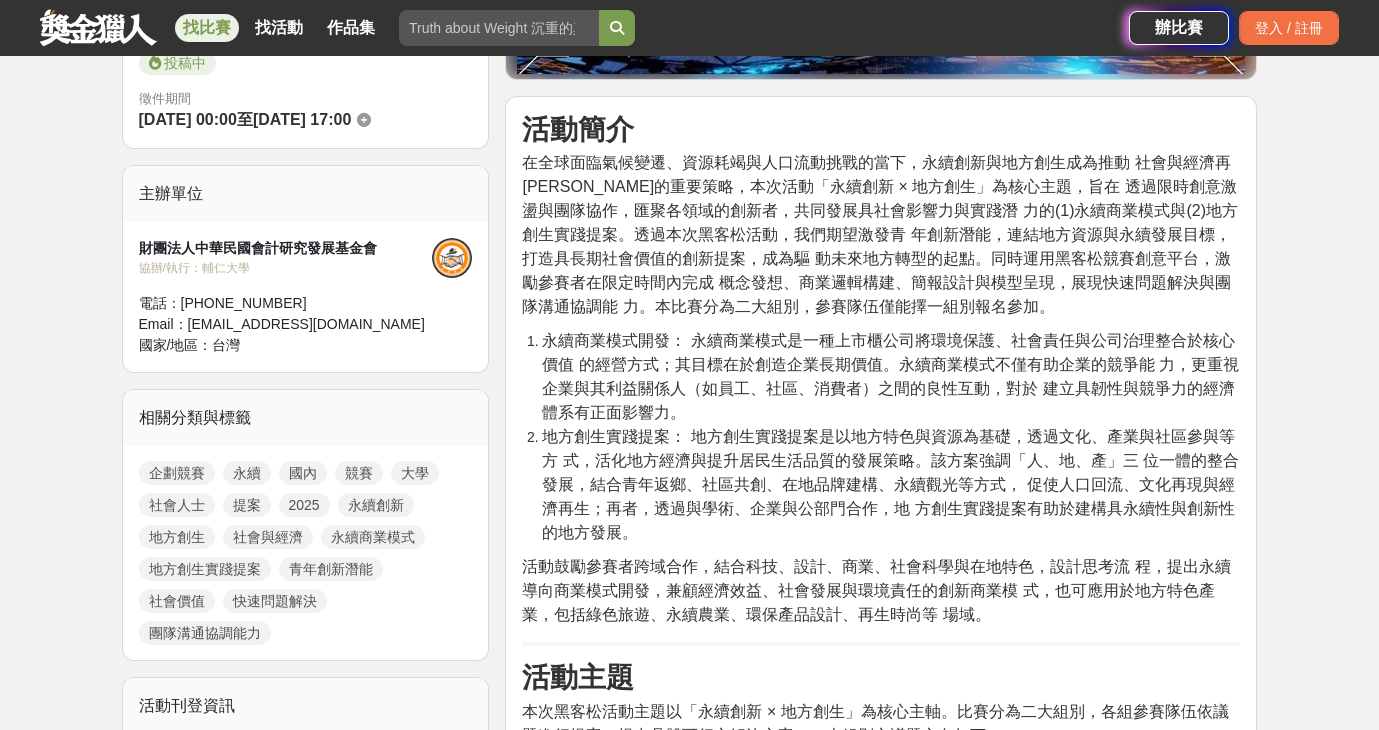 click on "地方創生實踐提案： 地方創生實踐提案是以地方特色與資源為基礎，透過文化、產業與社區參與等方 式，活化地方經濟與提升居民生活品質的發展策略。該方案強調「人、地、產」三 位一體的整合發展，結合青年返鄉、社區共創、在地品牌建構、永續觀光等方式， 促使人口回流、文化再現與經濟再生；再者，透過與學術、企業與公部門合作，地 方創生實踐提案有助於建構具永續性與創新性的地方發展。" at bounding box center [890, 484] 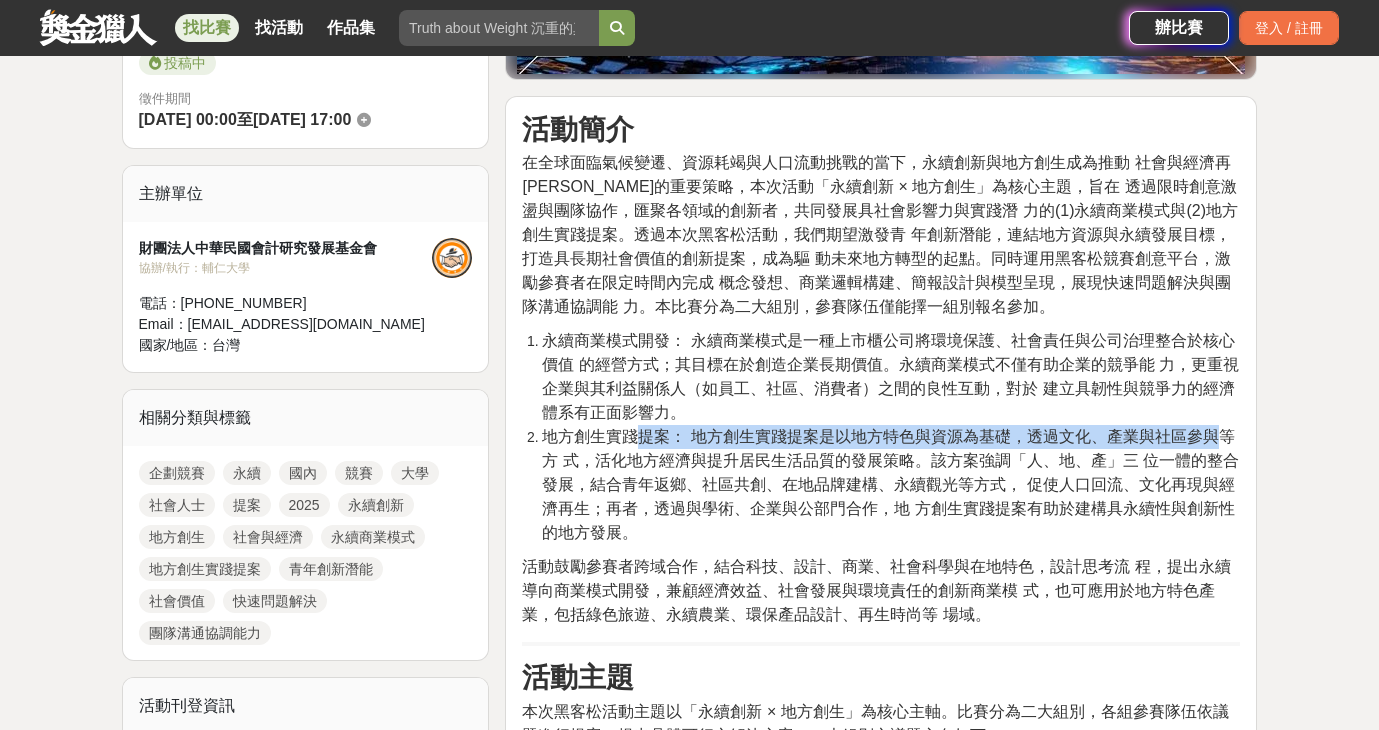 drag, startPoint x: 795, startPoint y: 436, endPoint x: 1203, endPoint y: 480, distance: 410.3657 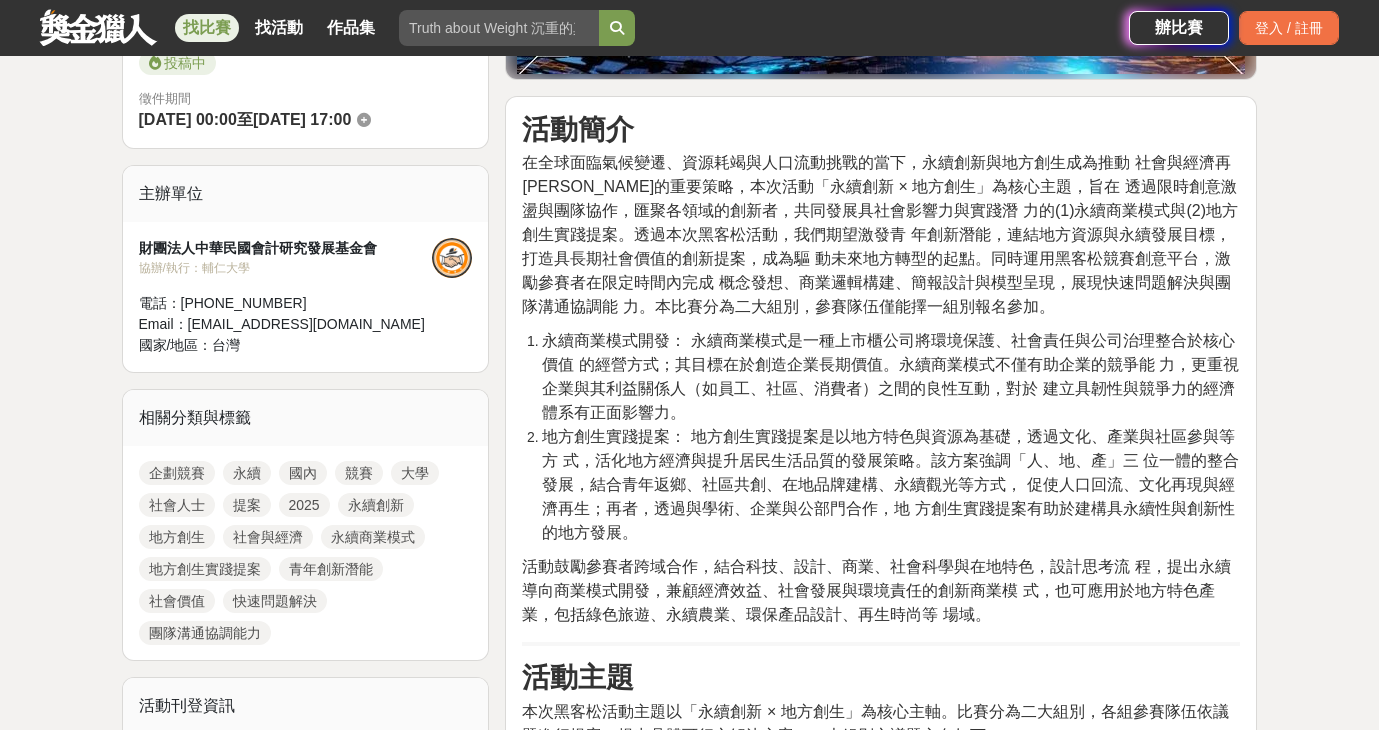 click on "地方創生實踐提案： 地方創生實踐提案是以地方特色與資源為基礎，透過文化、產業與社區參與等方 式，活化地方經濟與提升居民生活品質的發展策略。該方案強調「人、地、產」三 位一體的整合發展，結合青年返鄉、社區共創、在地品牌建構、永續觀光等方式， 促使人口回流、文化再現與經濟再生；再者，透過與學術、企業與公部門合作，地 方創生實踐提案有助於建構具永續性與創新性的地方發展。" at bounding box center [890, 484] 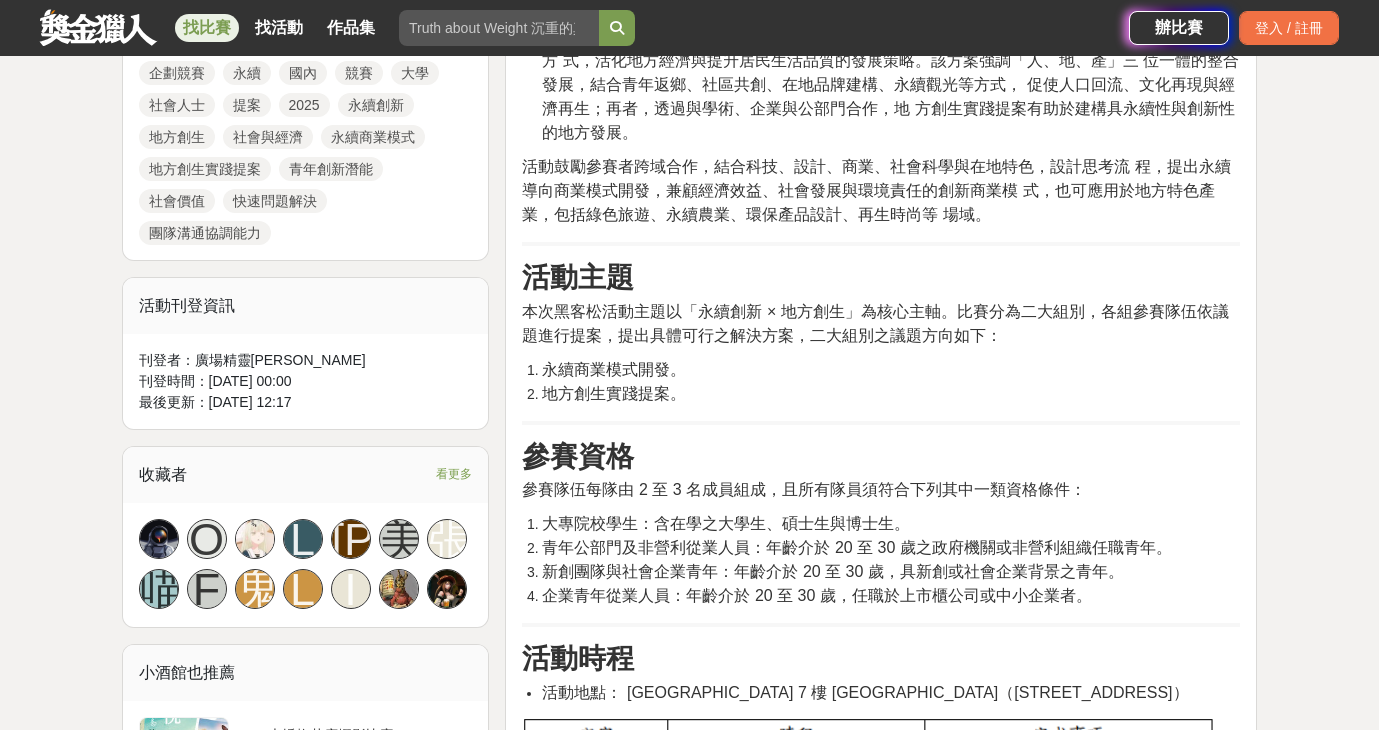 scroll, scrollTop: 1277, scrollLeft: 0, axis: vertical 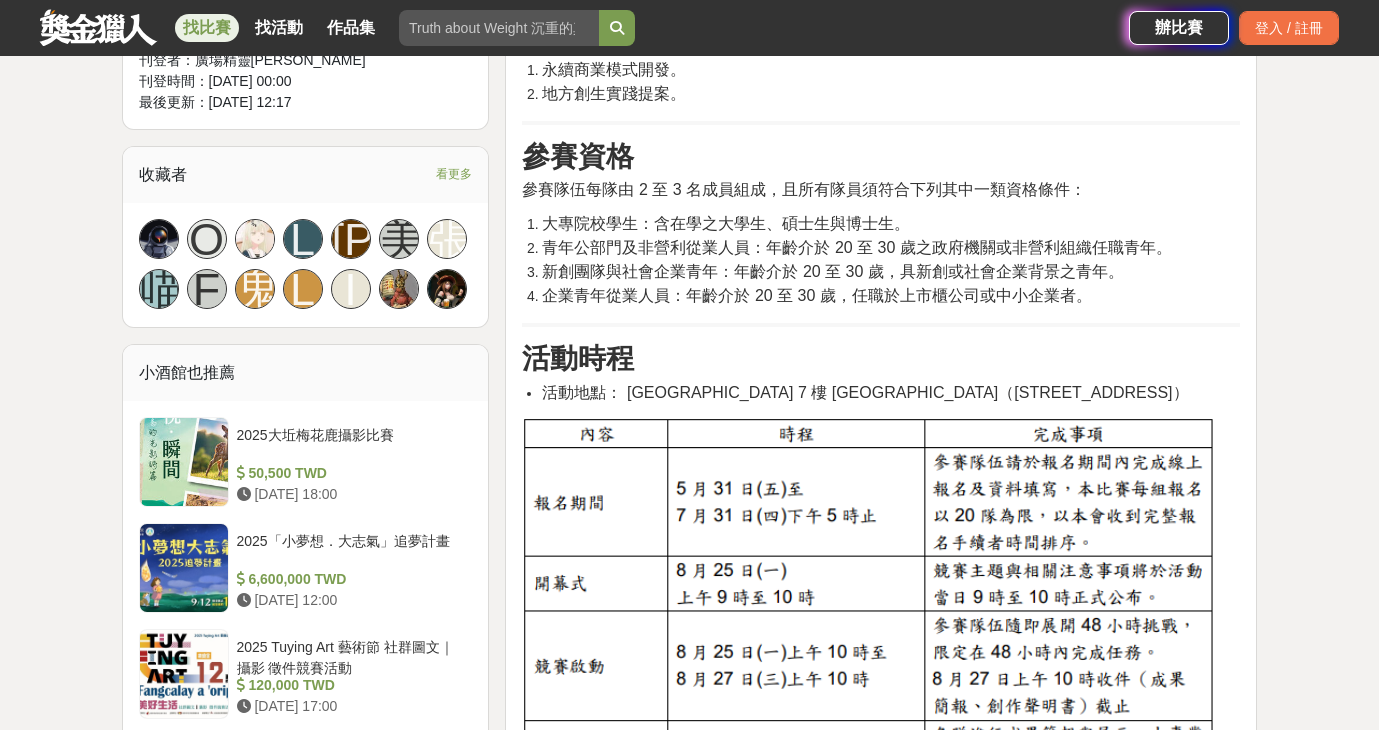 click at bounding box center [870, 654] 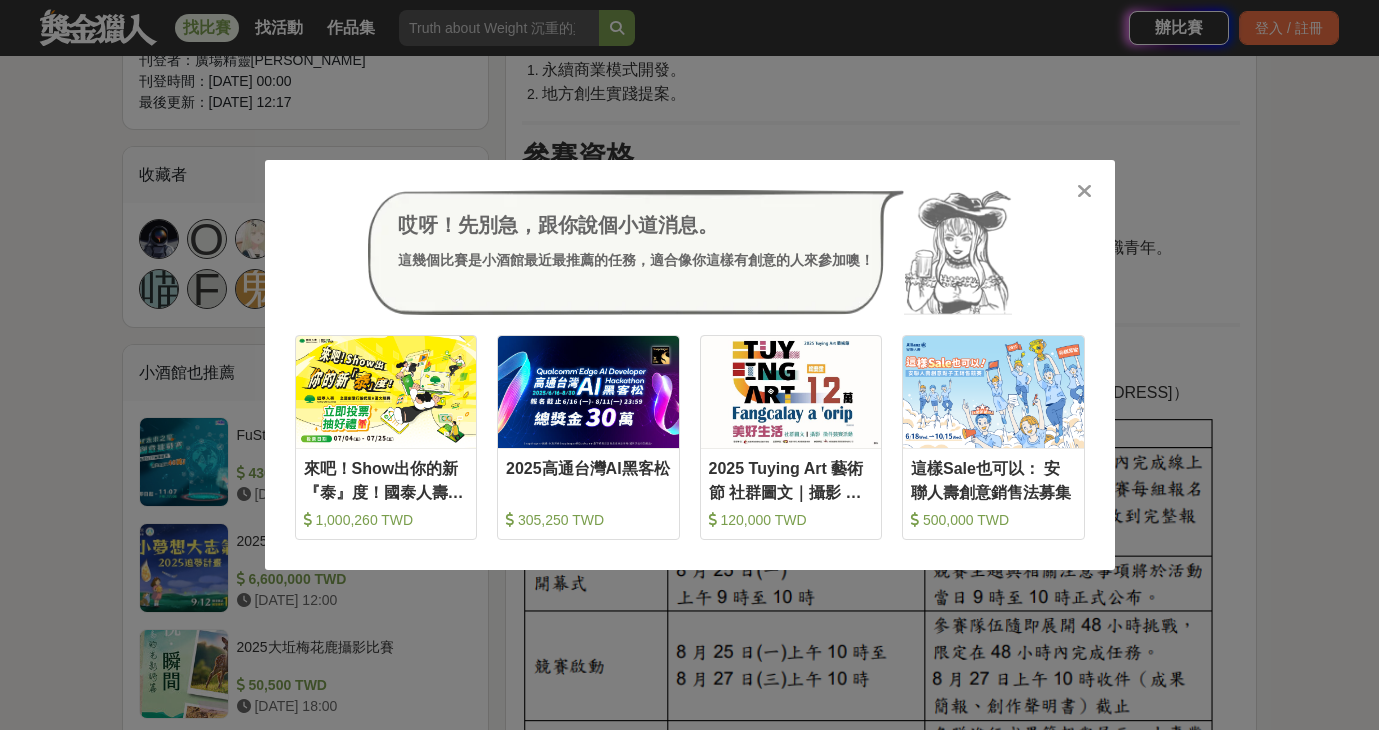 click on "哎呀！先別急，跟你說個小道消息。 這幾個比賽是小酒館最近最推薦的任務，適合像你這樣有創意的人來參加噢！   收藏 來吧！Show出你的新『泰』度！國泰人壽全國創意行銷提案&圖文競賽   1,000,260 TWD   收藏 2025高通台灣AI黑客松   305,250 TWD   收藏 2025 Tuying Art 藝術節 社群圖文｜攝影 徵件競賽活動   120,000 TWD   收藏 這樣Sale也可以： 安聯人壽創意銷售法募集   500,000 TWD" at bounding box center [690, 365] 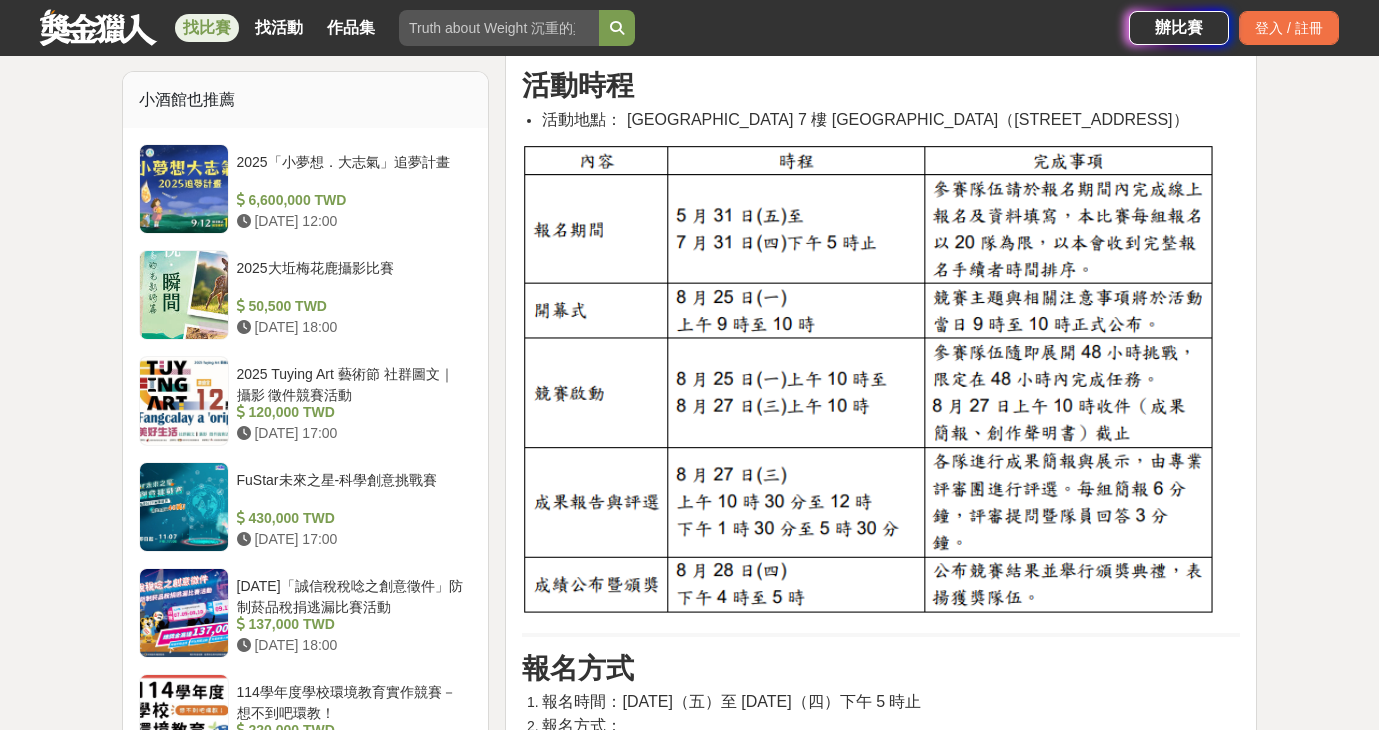 scroll, scrollTop: 1541, scrollLeft: 0, axis: vertical 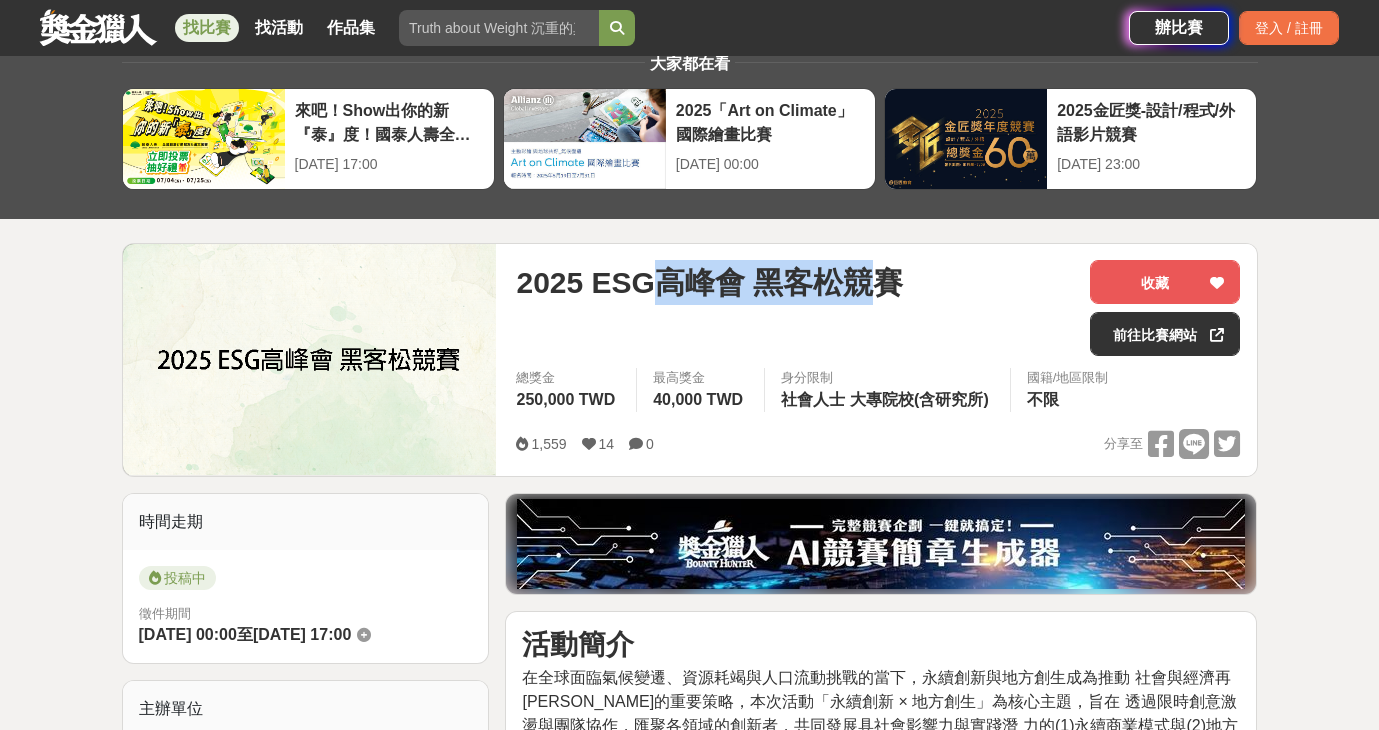 drag, startPoint x: 667, startPoint y: 285, endPoint x: 881, endPoint y: 291, distance: 214.08409 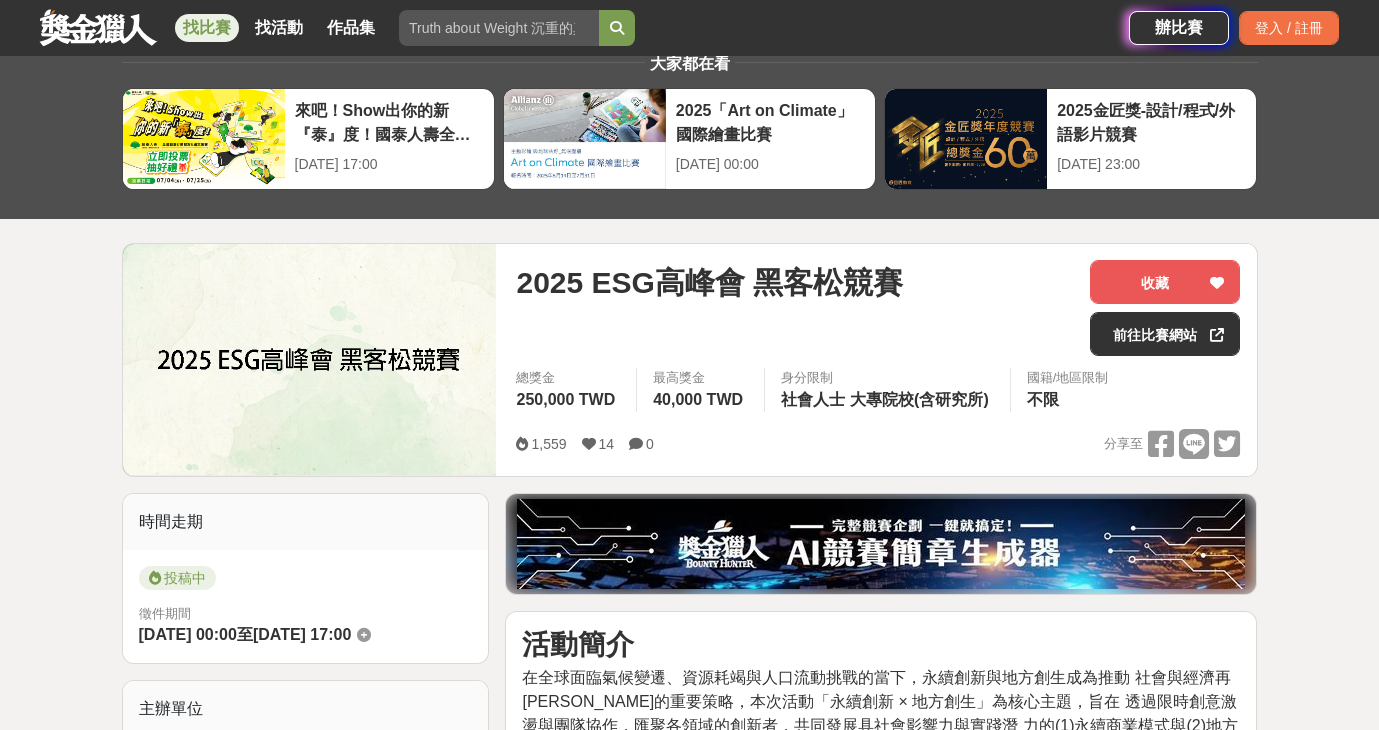 click on "2025 ESG高峰會 黑客松競賽" at bounding box center (795, 308) 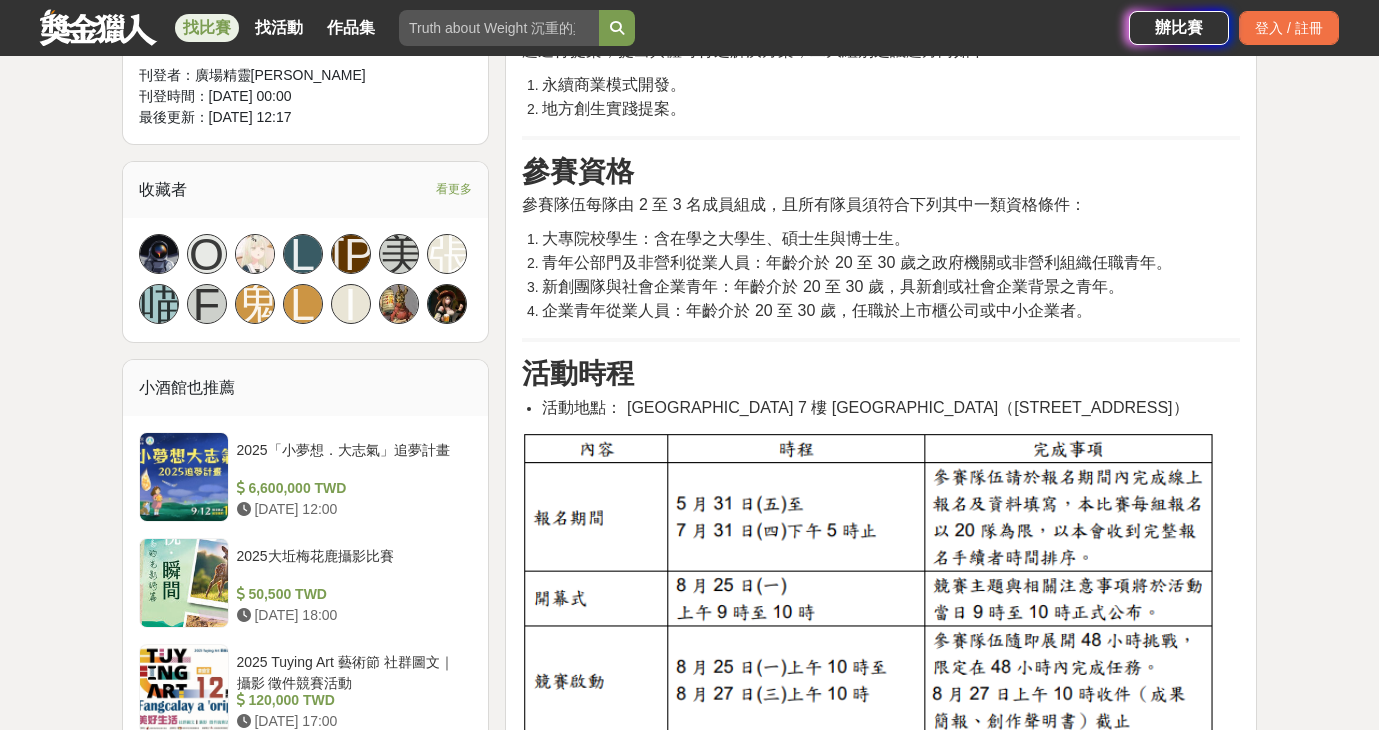 scroll, scrollTop: 1562, scrollLeft: 0, axis: vertical 